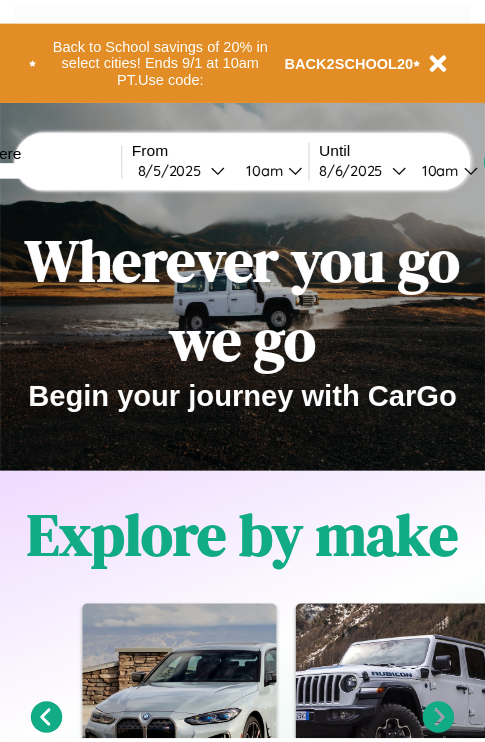 scroll, scrollTop: 0, scrollLeft: 0, axis: both 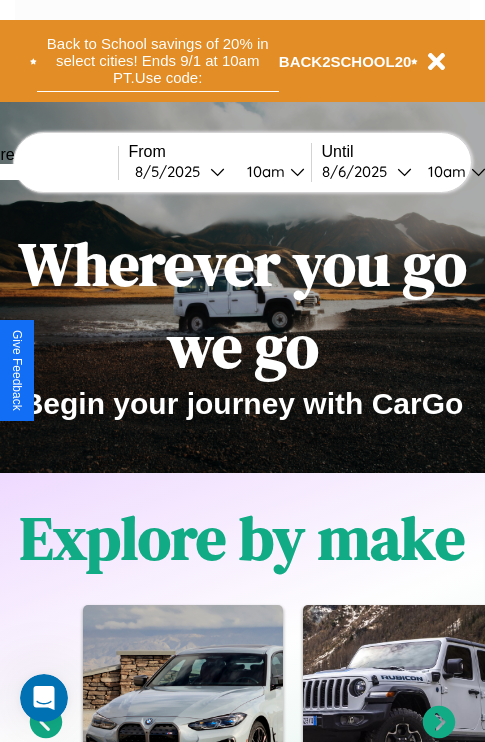 click on "Back to School savings of 20% in select cities! Ends 9/1 at 10am PT.  Use code:" at bounding box center [158, 61] 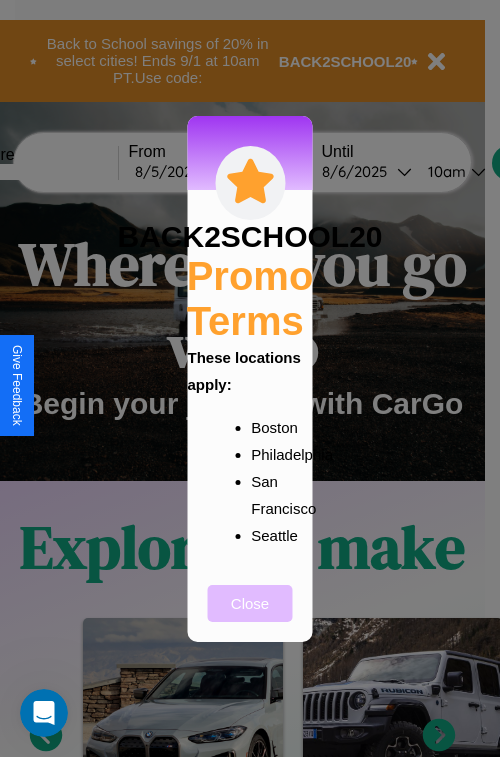 click on "Close" at bounding box center (250, 603) 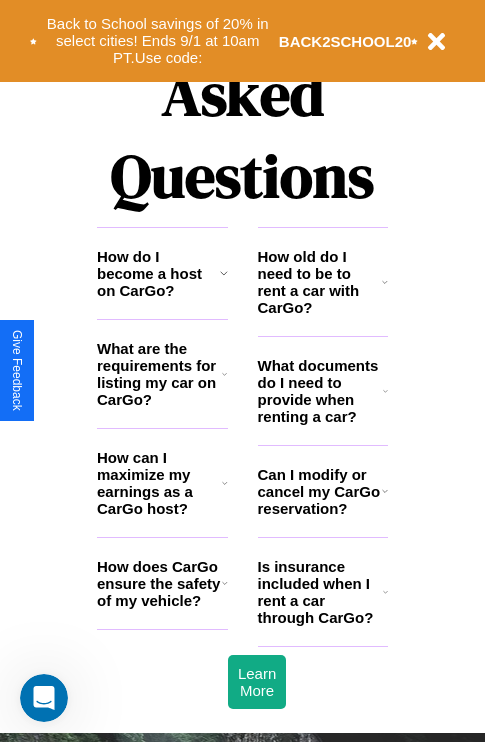scroll, scrollTop: 2423, scrollLeft: 0, axis: vertical 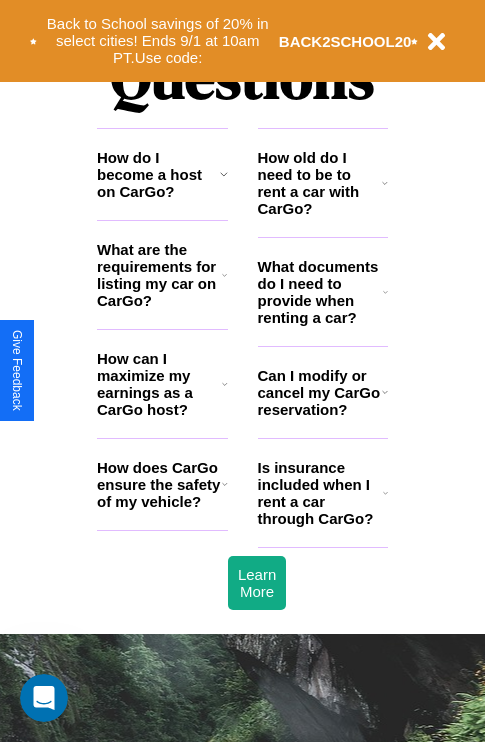 click on "Can I modify or cancel my CarGo reservation?" at bounding box center (320, 392) 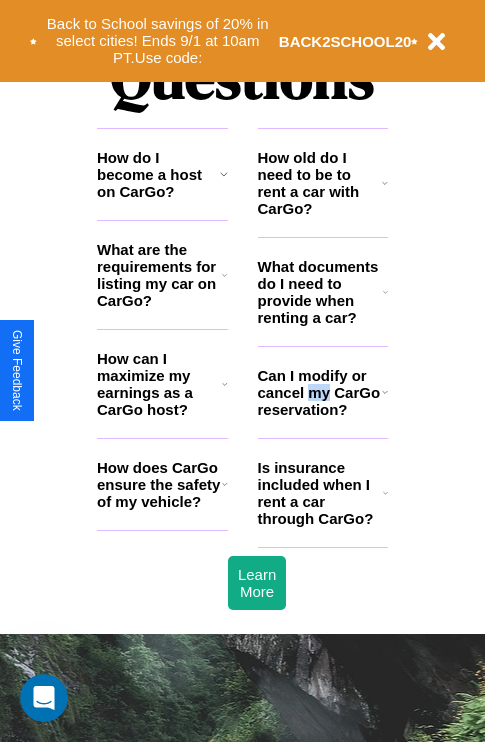 click on "Can I modify or cancel my CarGo reservation?" at bounding box center [320, 392] 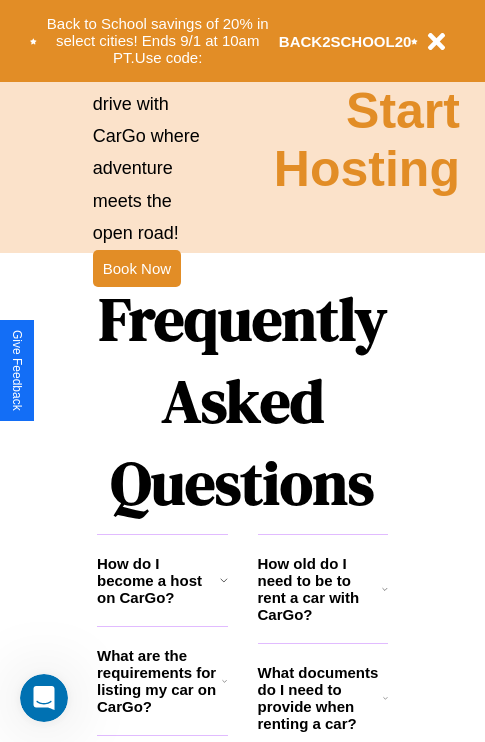 scroll, scrollTop: 1947, scrollLeft: 0, axis: vertical 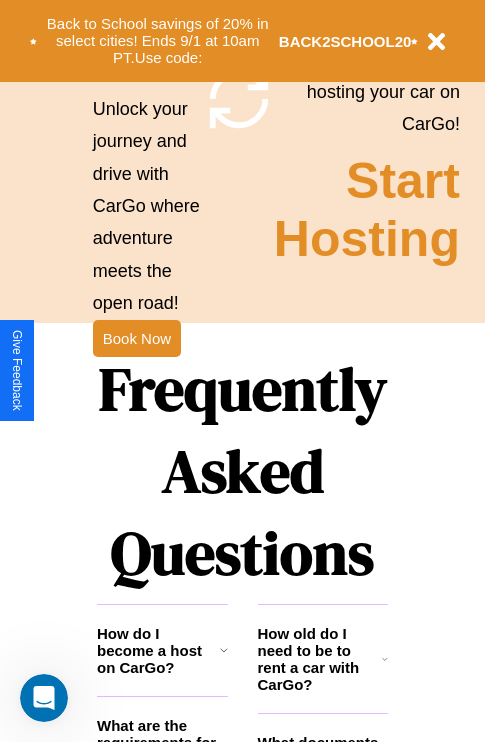 click on "Frequently Asked Questions" at bounding box center [242, 471] 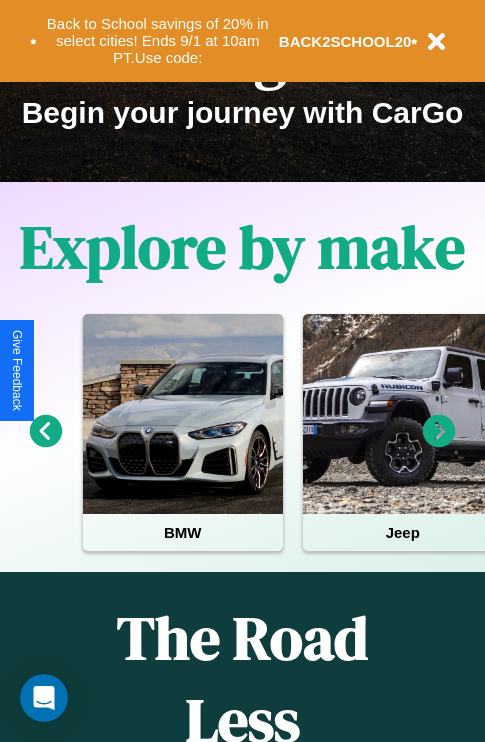 scroll, scrollTop: 0, scrollLeft: 0, axis: both 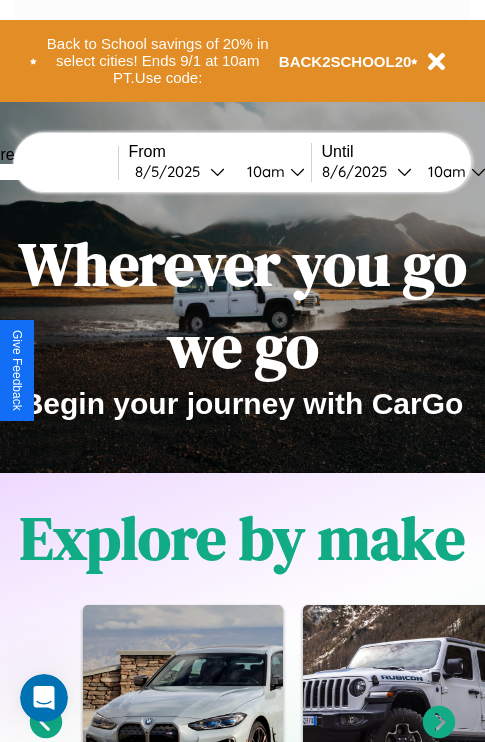 click 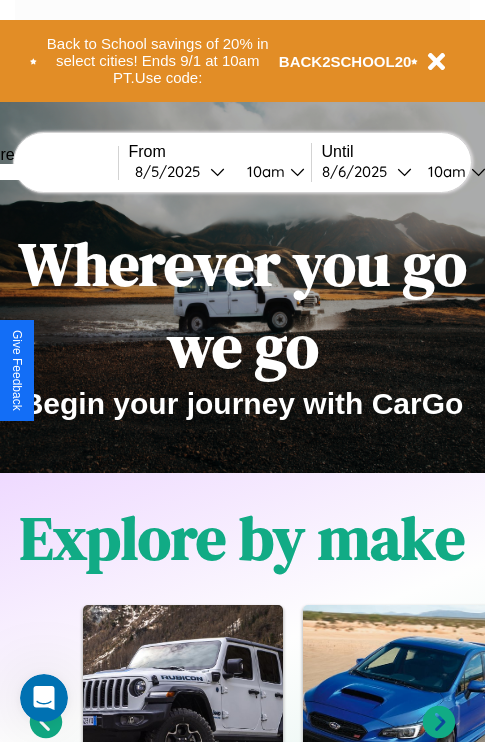 click 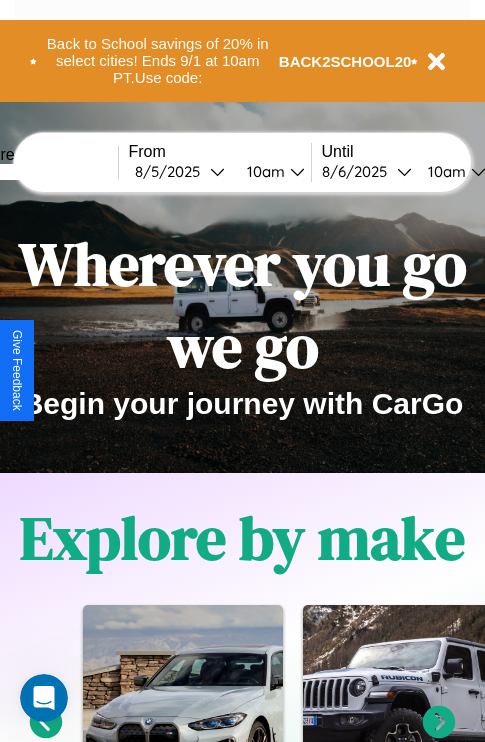 click at bounding box center [43, 172] 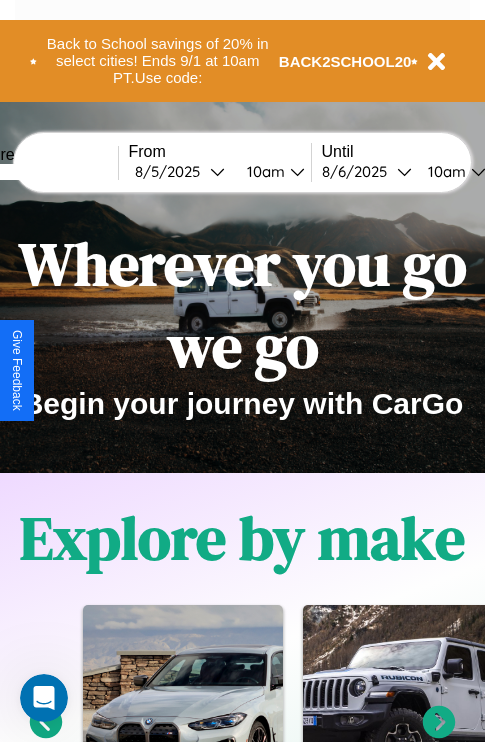 click 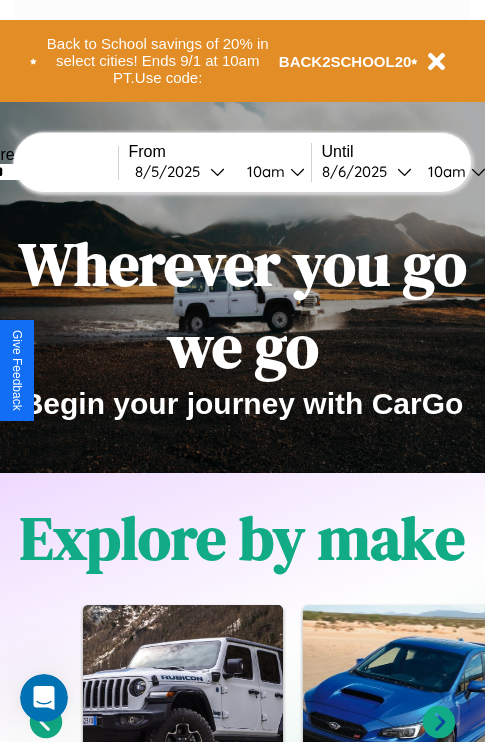type on "******" 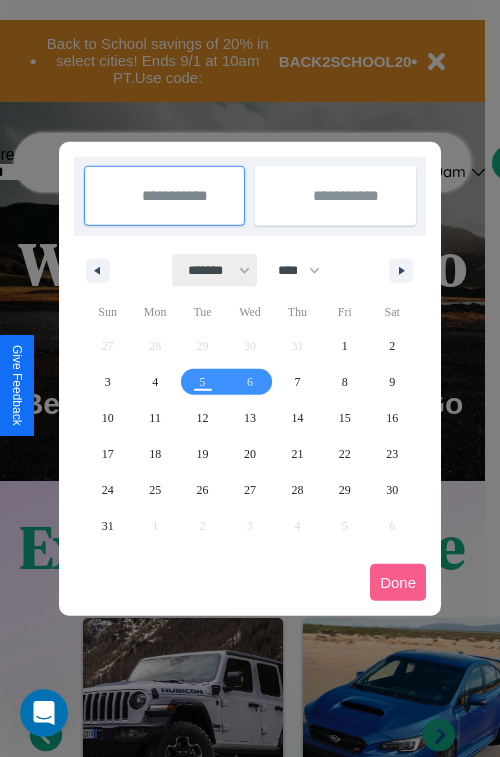 click on "******* ******** ***** ***** *** **** **** ****** ********* ******* ******** ********" at bounding box center [215, 270] 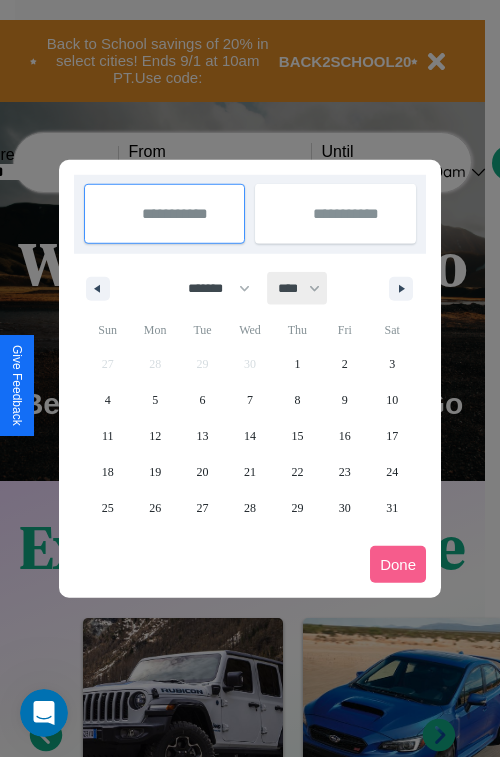 click on "**** **** **** **** **** **** **** **** **** **** **** **** **** **** **** **** **** **** **** **** **** **** **** **** **** **** **** **** **** **** **** **** **** **** **** **** **** **** **** **** **** **** **** **** **** **** **** **** **** **** **** **** **** **** **** **** **** **** **** **** **** **** **** **** **** **** **** **** **** **** **** **** **** **** **** **** **** **** **** **** **** **** **** **** **** **** **** **** **** **** **** **** **** **** **** **** **** **** **** **** **** **** **** **** **** **** **** **** **** **** **** **** **** **** **** **** **** **** **** **** ****" at bounding box center (298, 288) 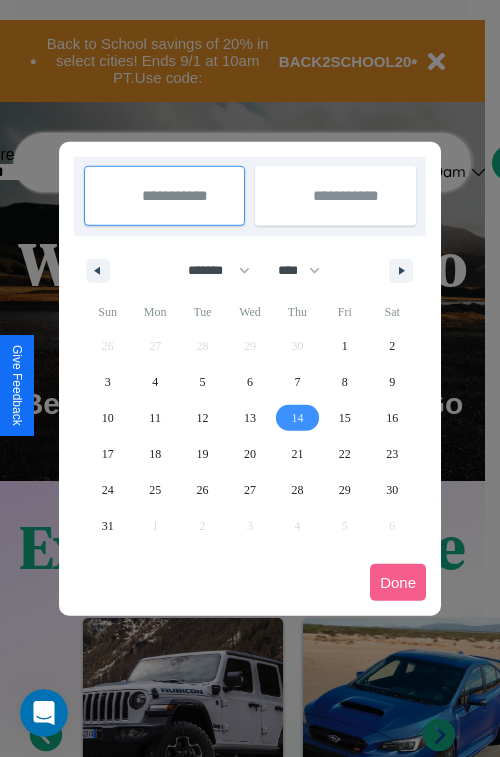 click on "14" at bounding box center [297, 418] 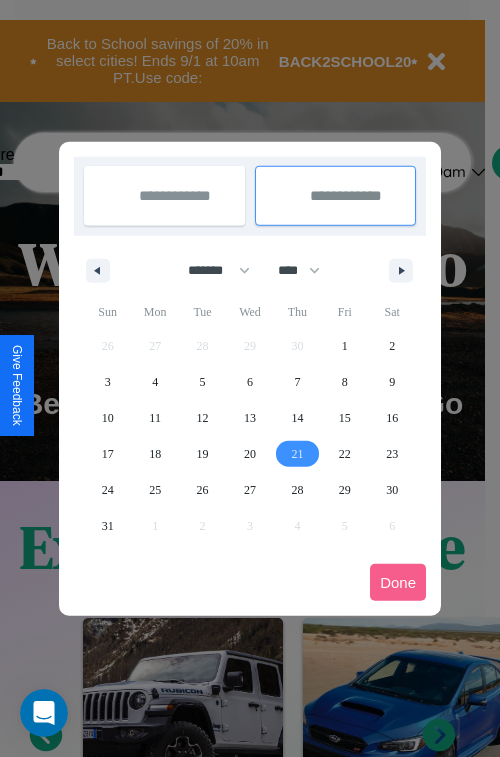 click on "21" at bounding box center (297, 454) 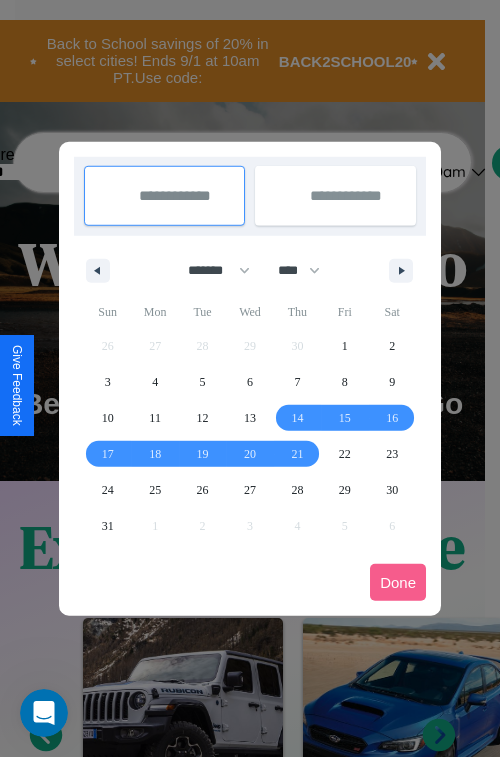 type on "**********" 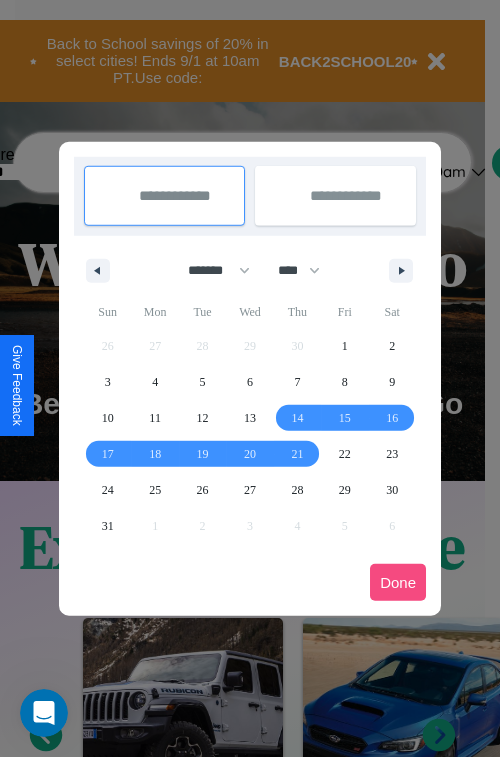 click on "Done" at bounding box center [398, 582] 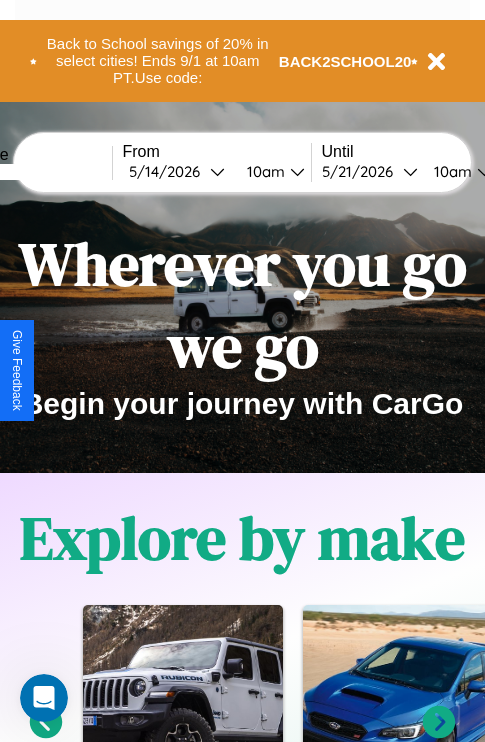 scroll, scrollTop: 0, scrollLeft: 74, axis: horizontal 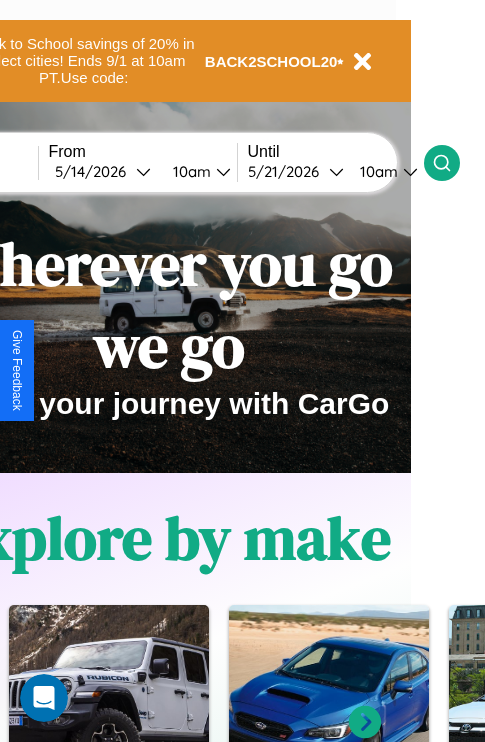 click 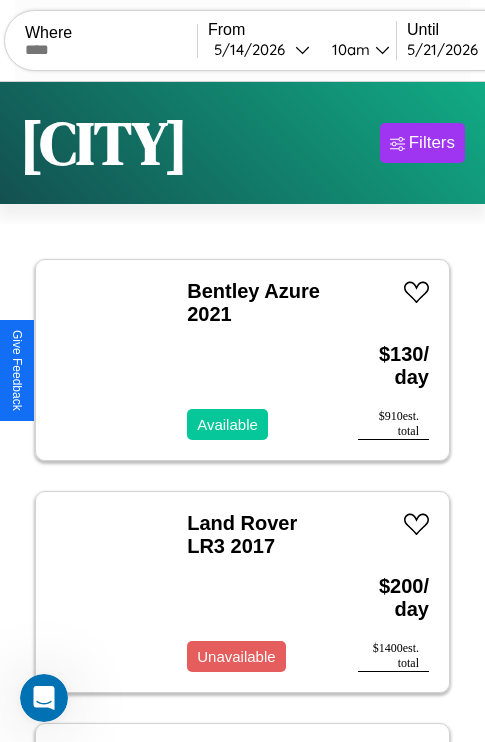scroll, scrollTop: 95, scrollLeft: 0, axis: vertical 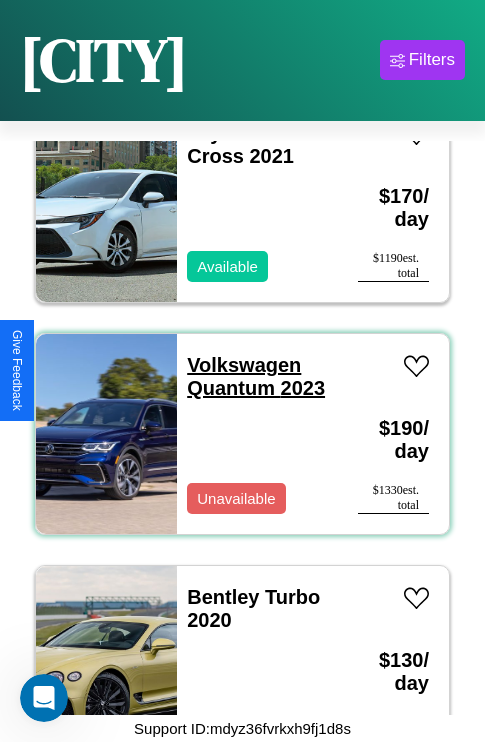 click on "Volkswagen   Quantum   2023" at bounding box center [256, 376] 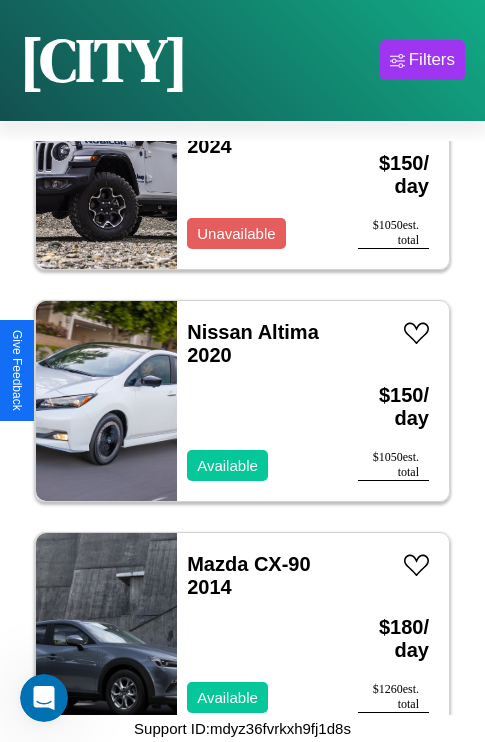 scroll, scrollTop: 1003, scrollLeft: 0, axis: vertical 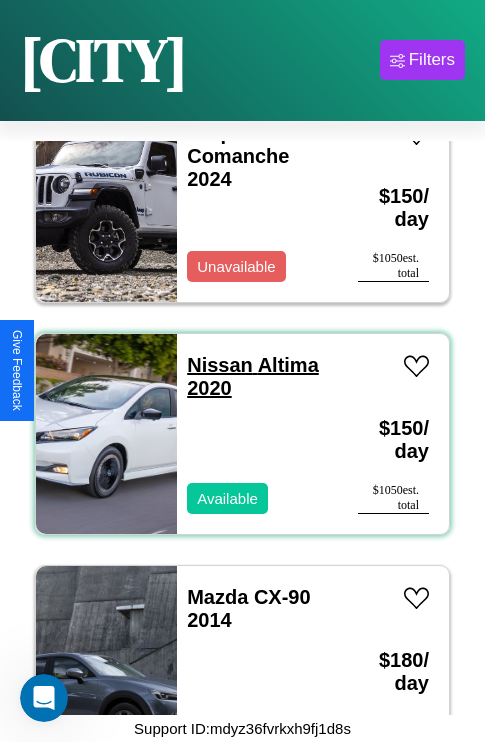 click on "Nissan   Altima   2020" at bounding box center (253, 376) 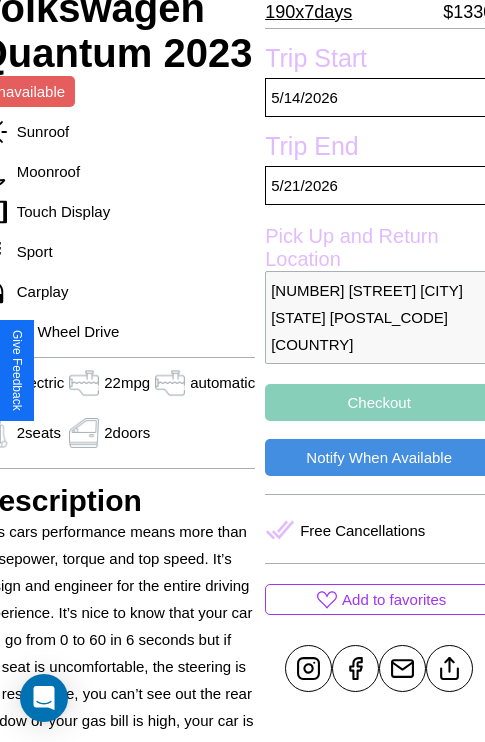 scroll, scrollTop: 498, scrollLeft: 96, axis: both 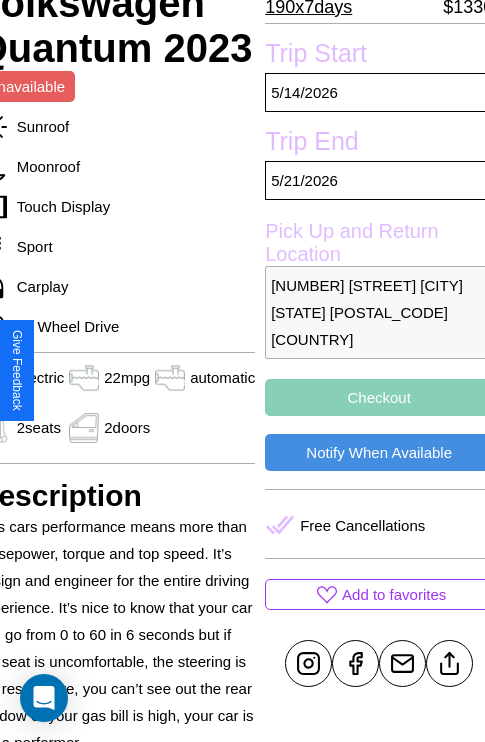 click on "Checkout" at bounding box center (379, 397) 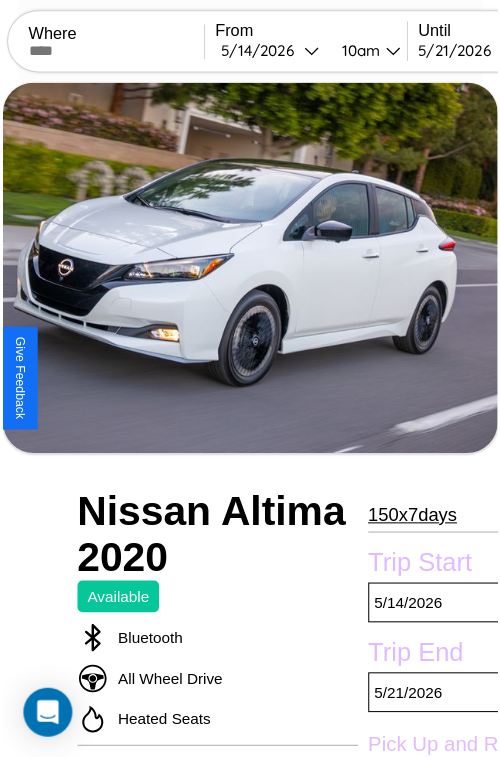 scroll, scrollTop: 220, scrollLeft: 84, axis: both 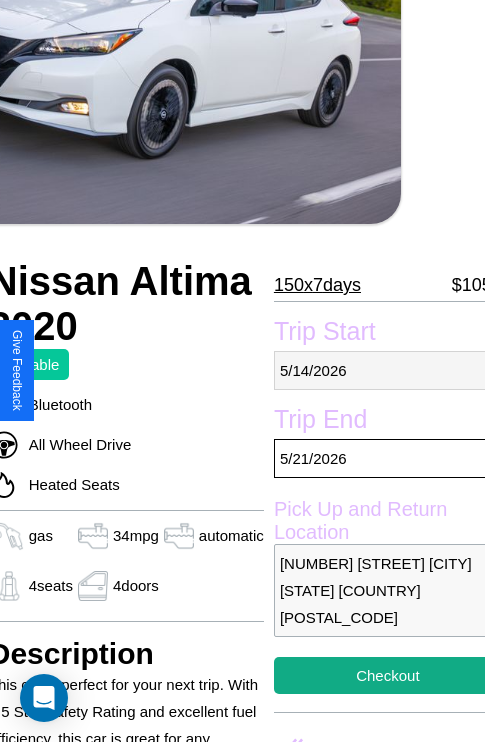 click on "5 / 14 / 2026" at bounding box center (388, 370) 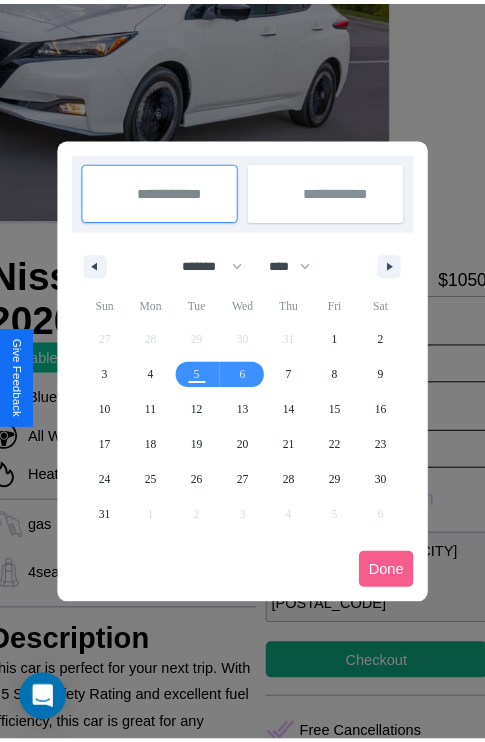 scroll, scrollTop: 0, scrollLeft: 84, axis: horizontal 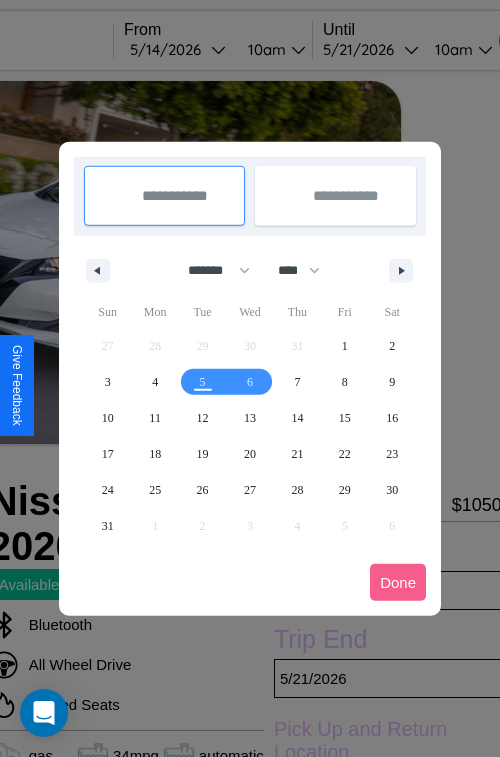 click at bounding box center (250, 378) 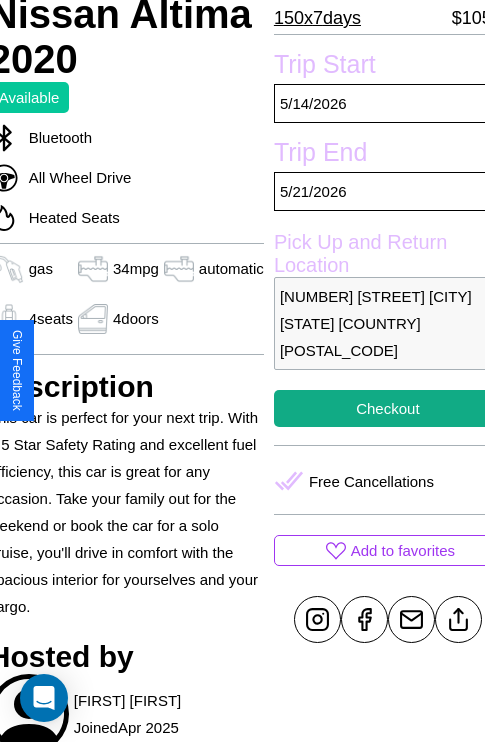 scroll, scrollTop: 498, scrollLeft: 84, axis: both 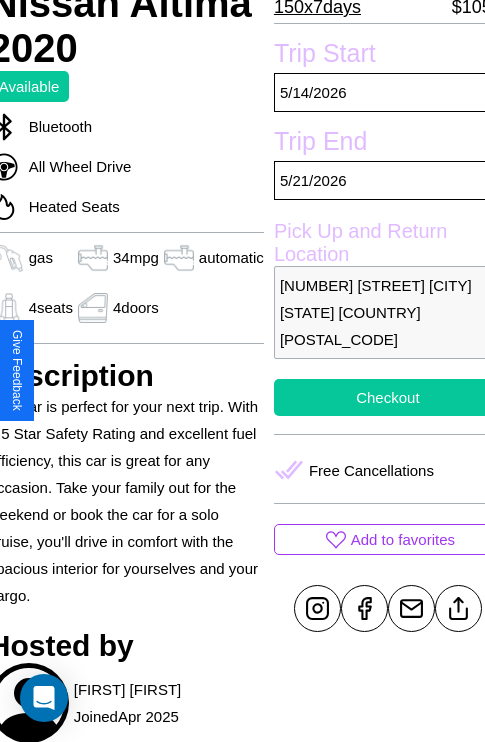 click on "Checkout" at bounding box center [388, 397] 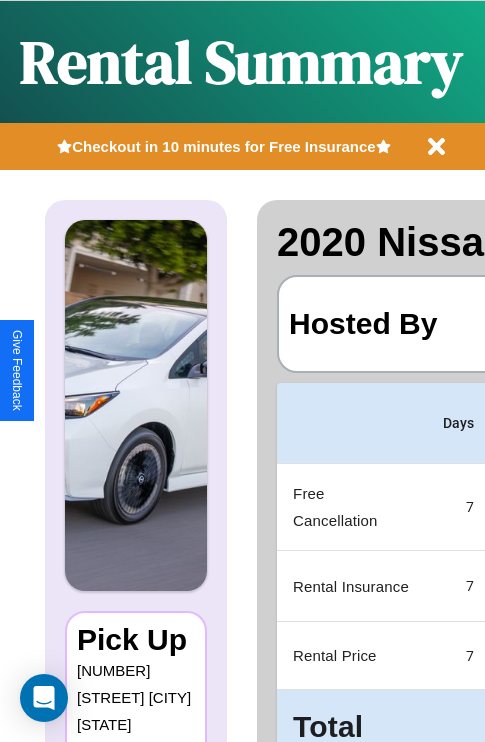scroll, scrollTop: 0, scrollLeft: 387, axis: horizontal 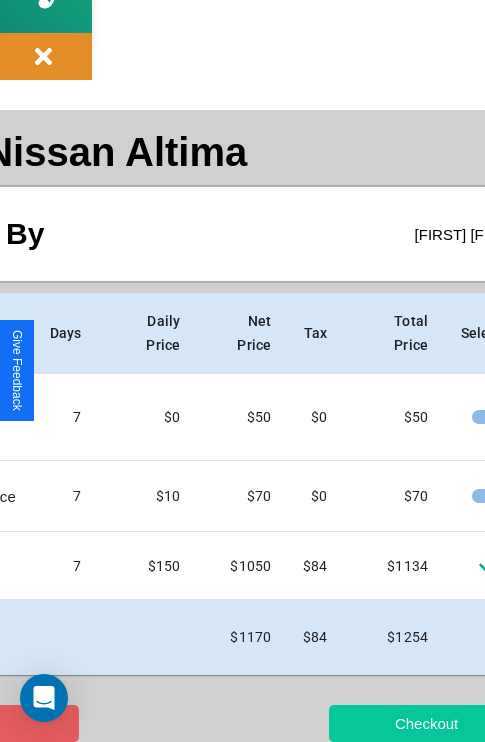 click on "Checkout" at bounding box center [426, 723] 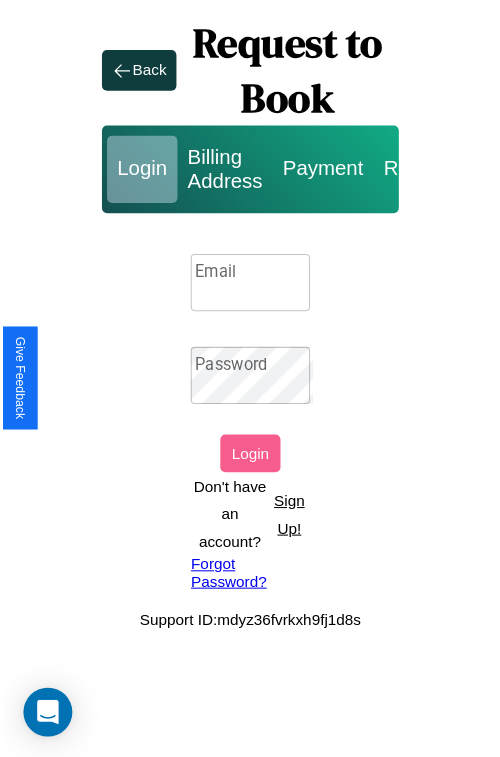 scroll, scrollTop: 0, scrollLeft: 0, axis: both 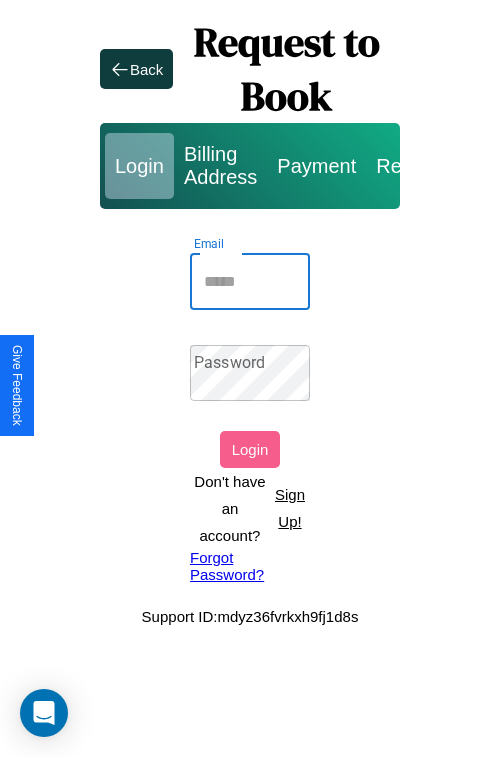 click on "Email" at bounding box center [250, 282] 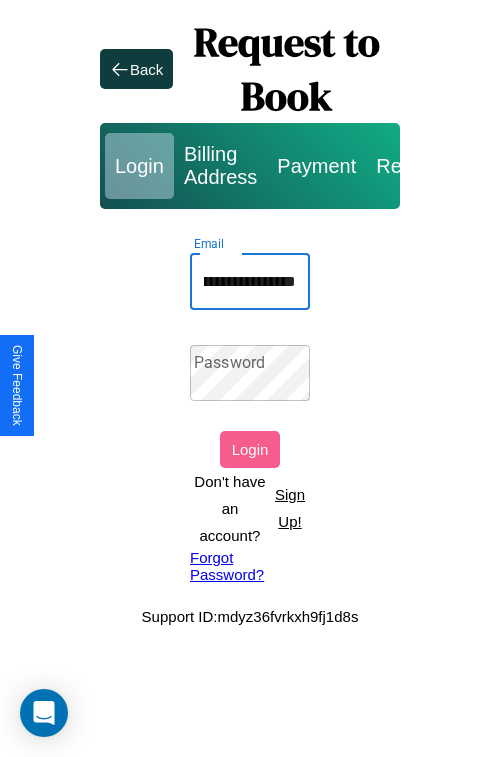scroll, scrollTop: 0, scrollLeft: 121, axis: horizontal 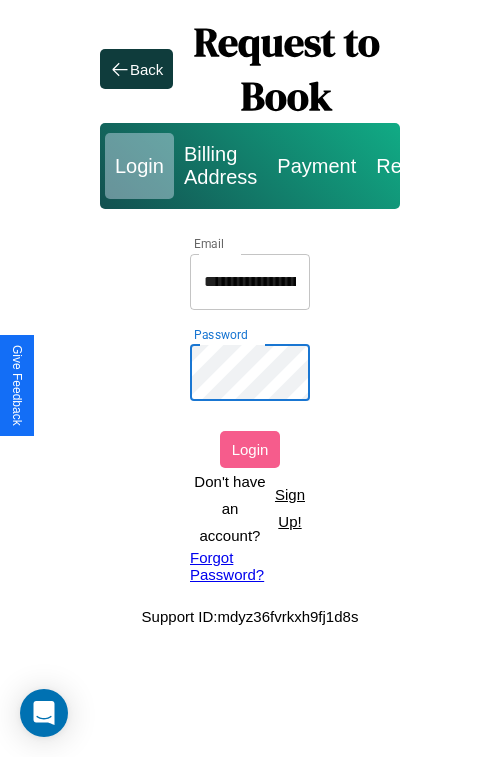 click on "Login" at bounding box center [250, 449] 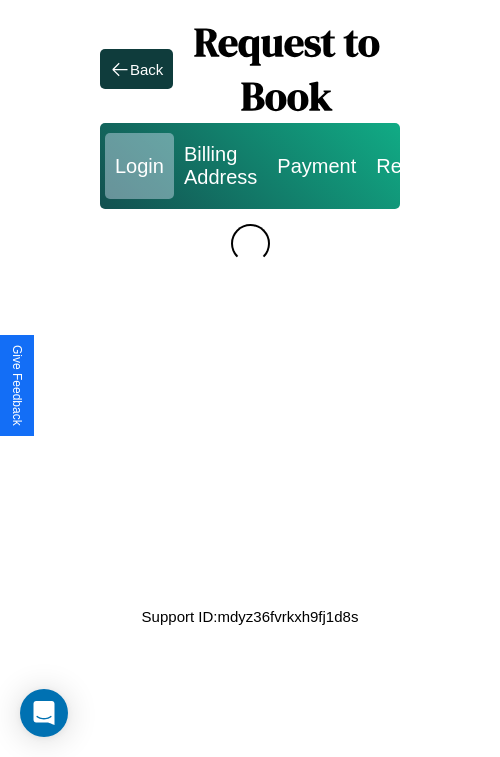 click on "Back Request to Book Login Billing Address Payment Review" at bounding box center (250, 301) 